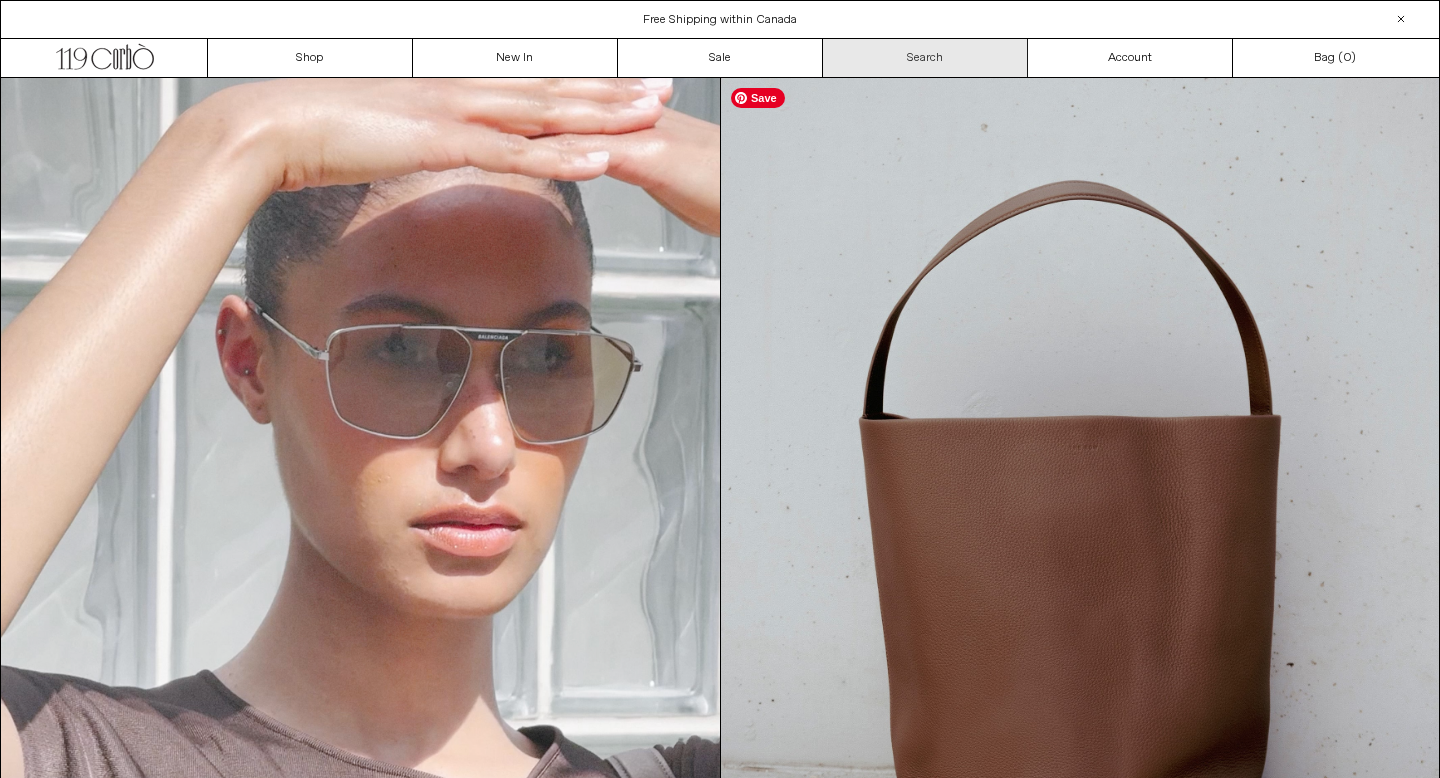 scroll, scrollTop: 0, scrollLeft: 0, axis: both 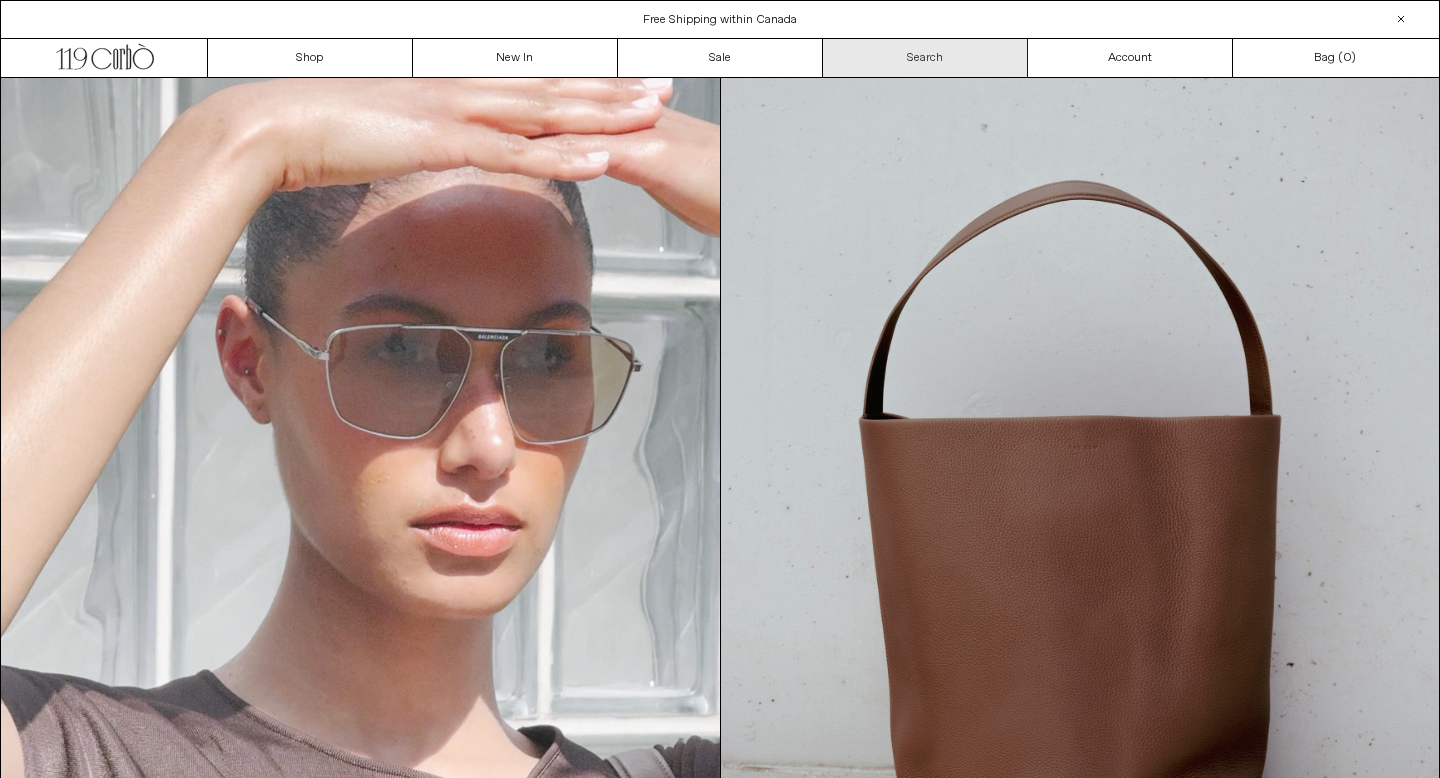 click on "Search" at bounding box center [925, 58] 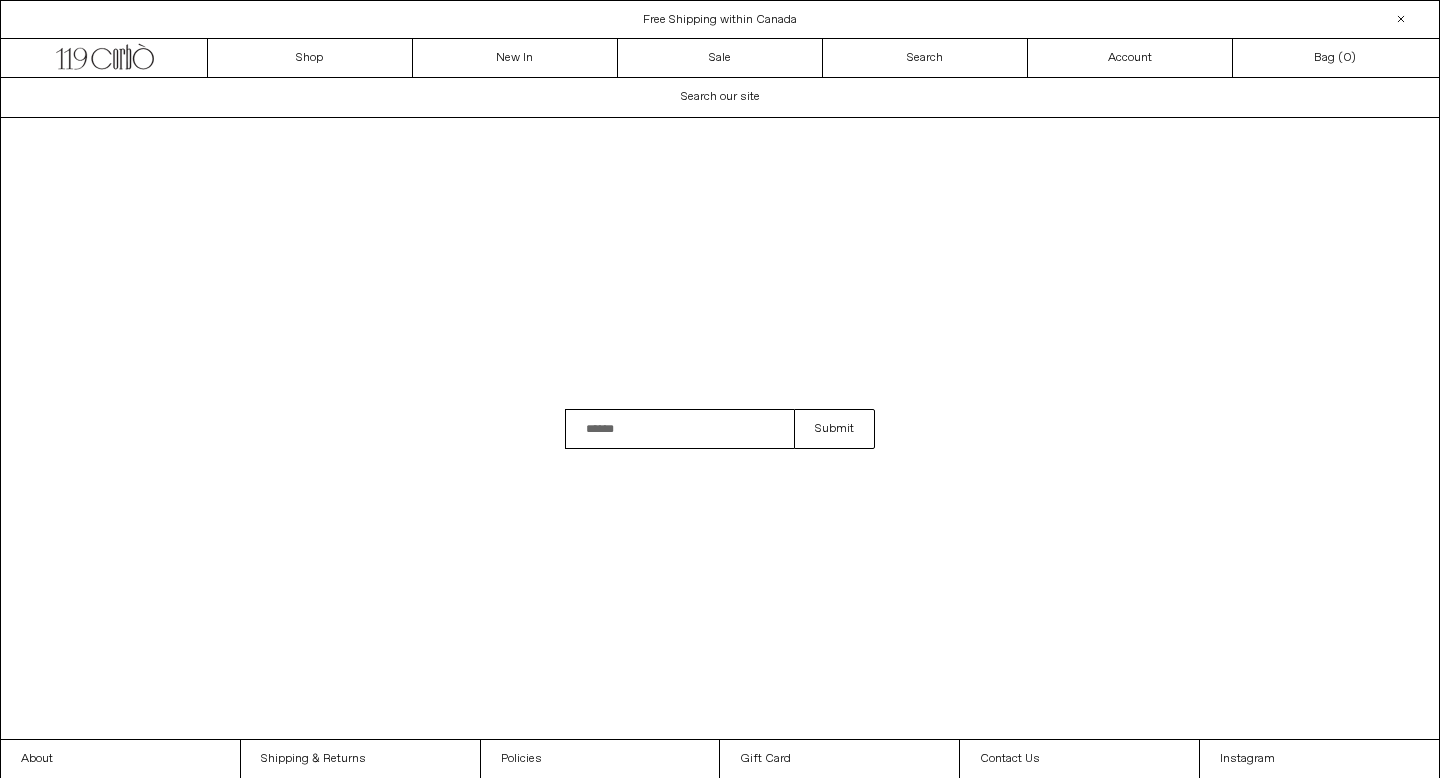 scroll, scrollTop: 0, scrollLeft: 0, axis: both 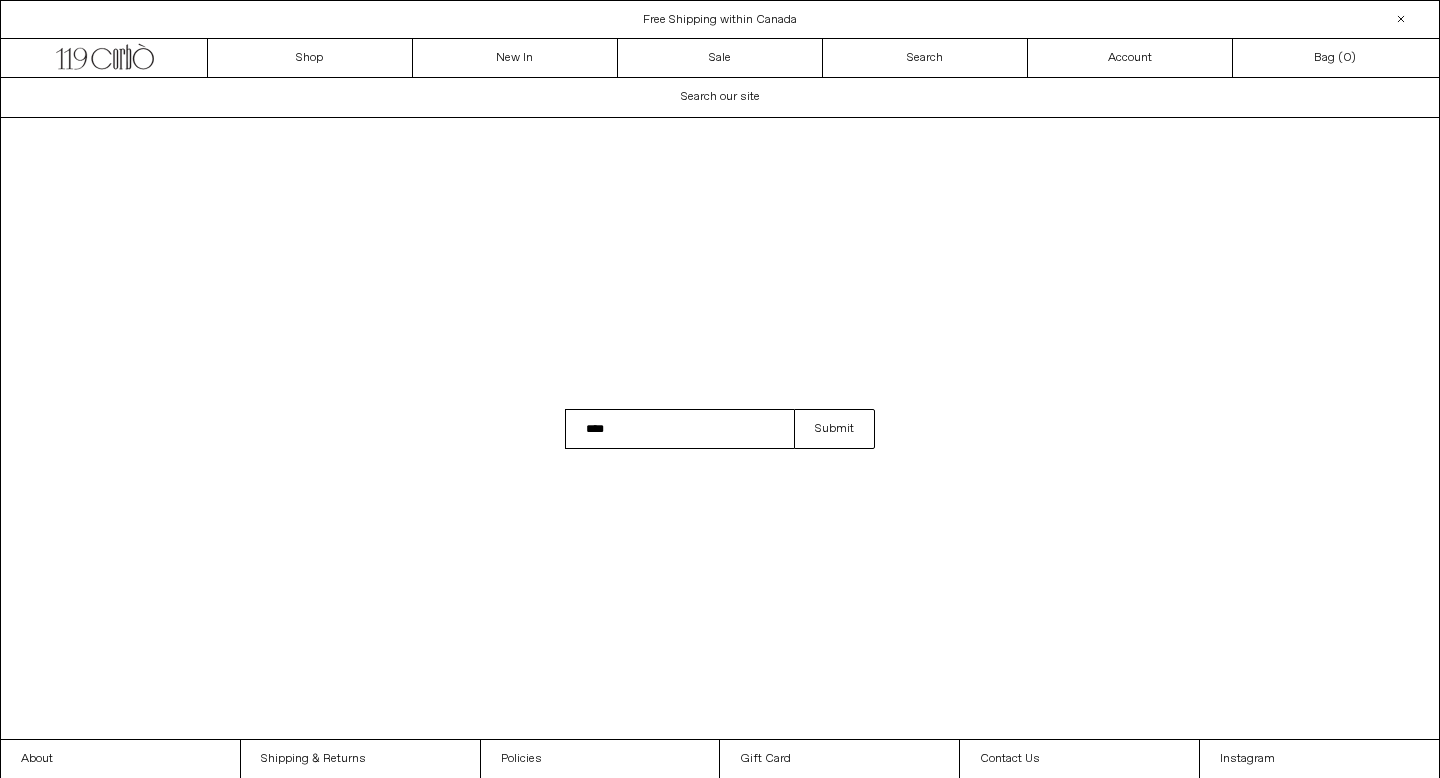 type on "****" 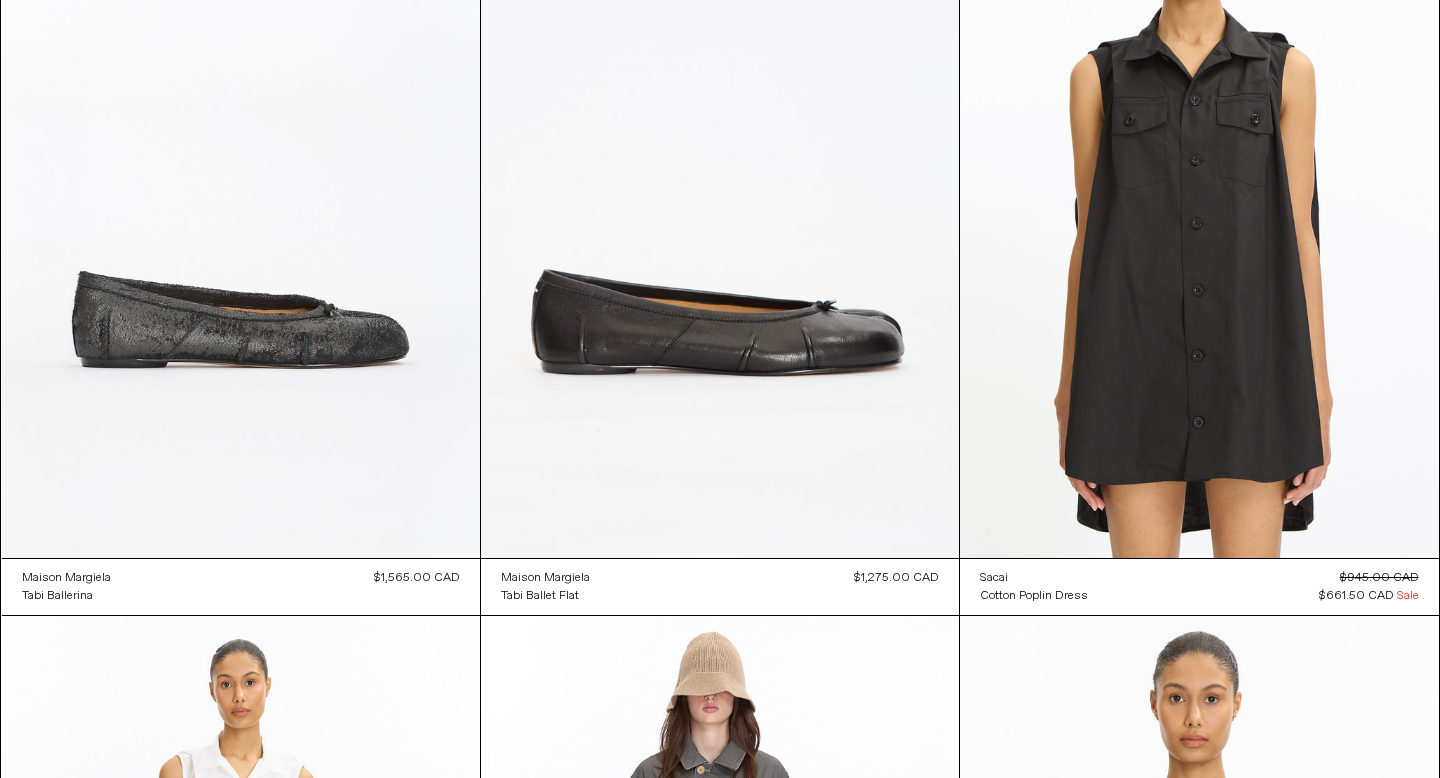 scroll, scrollTop: 460, scrollLeft: 0, axis: vertical 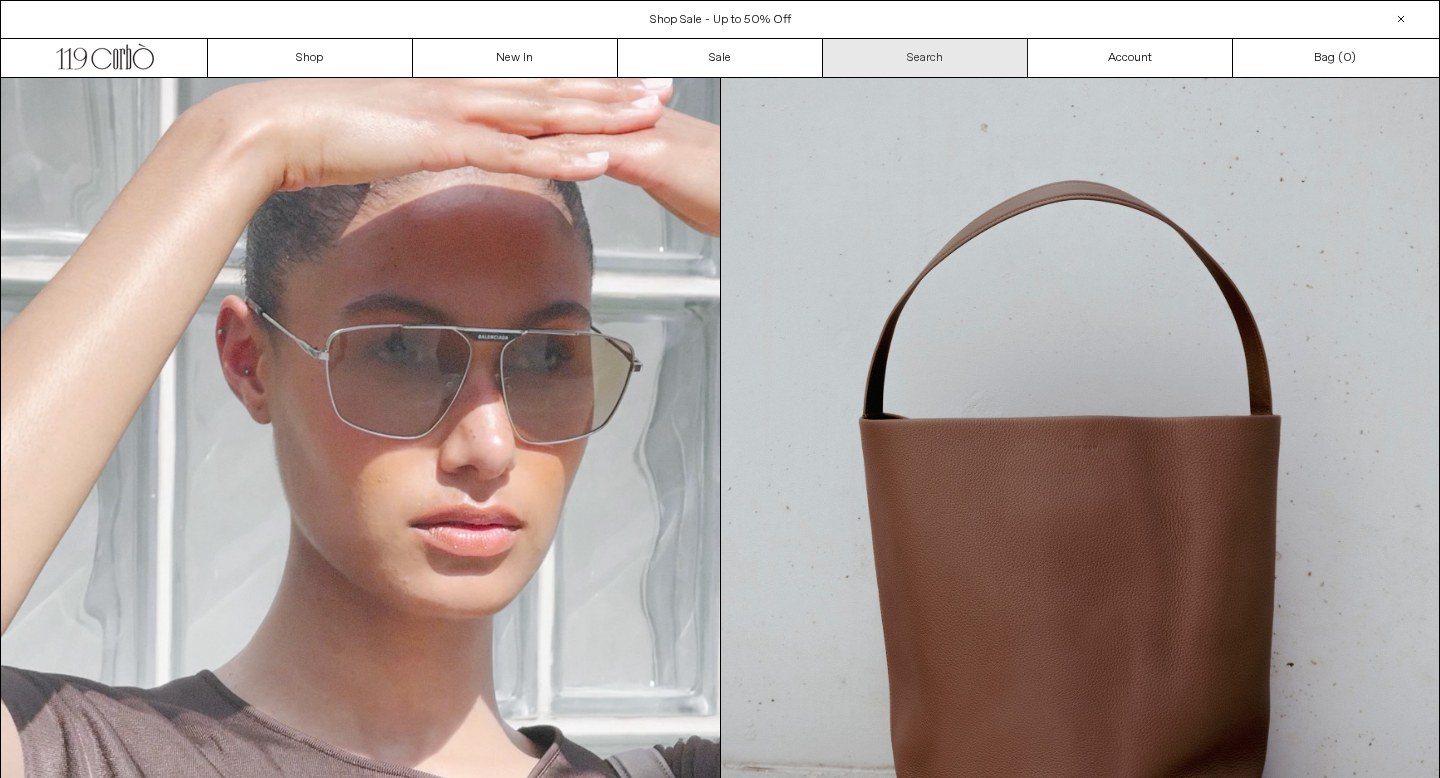 click on "Search" at bounding box center (925, 58) 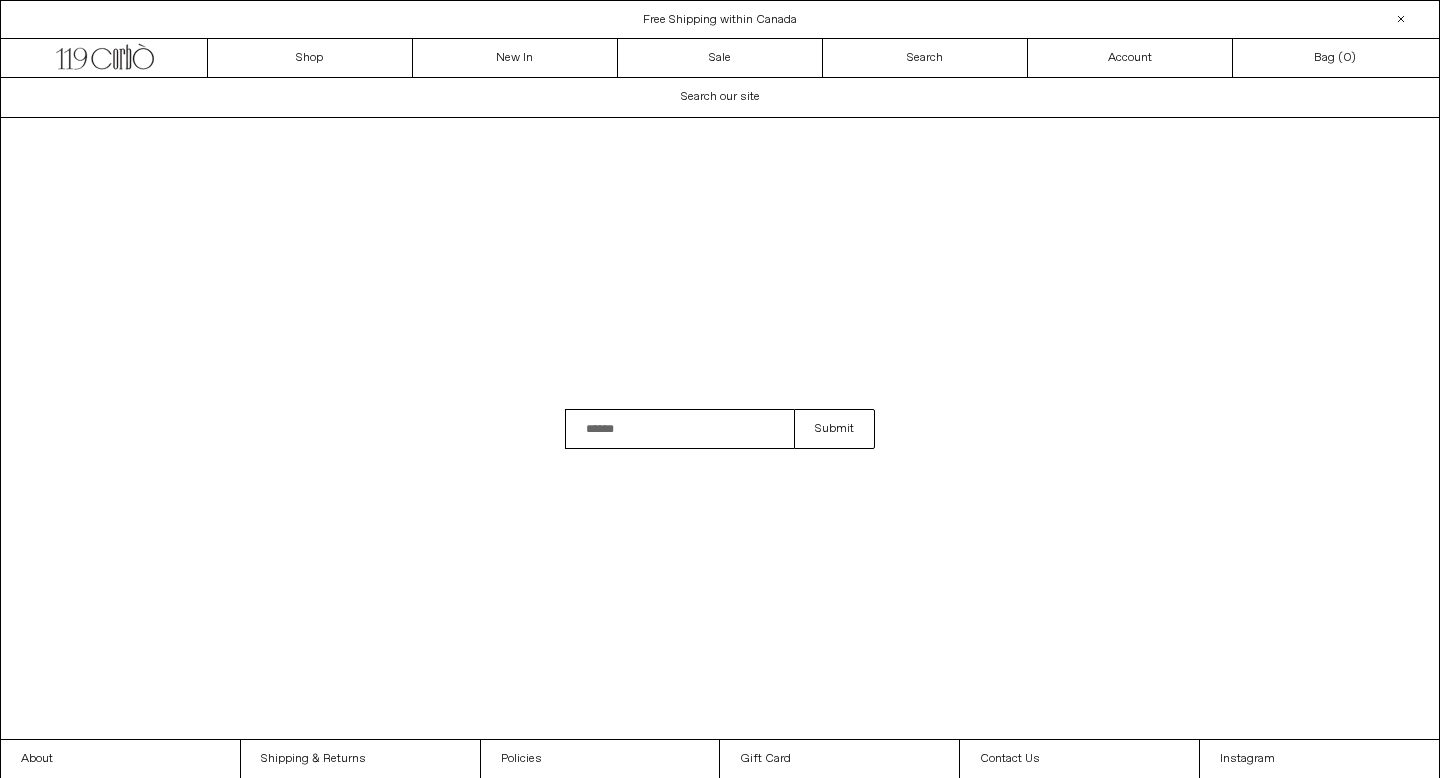 scroll, scrollTop: 0, scrollLeft: 0, axis: both 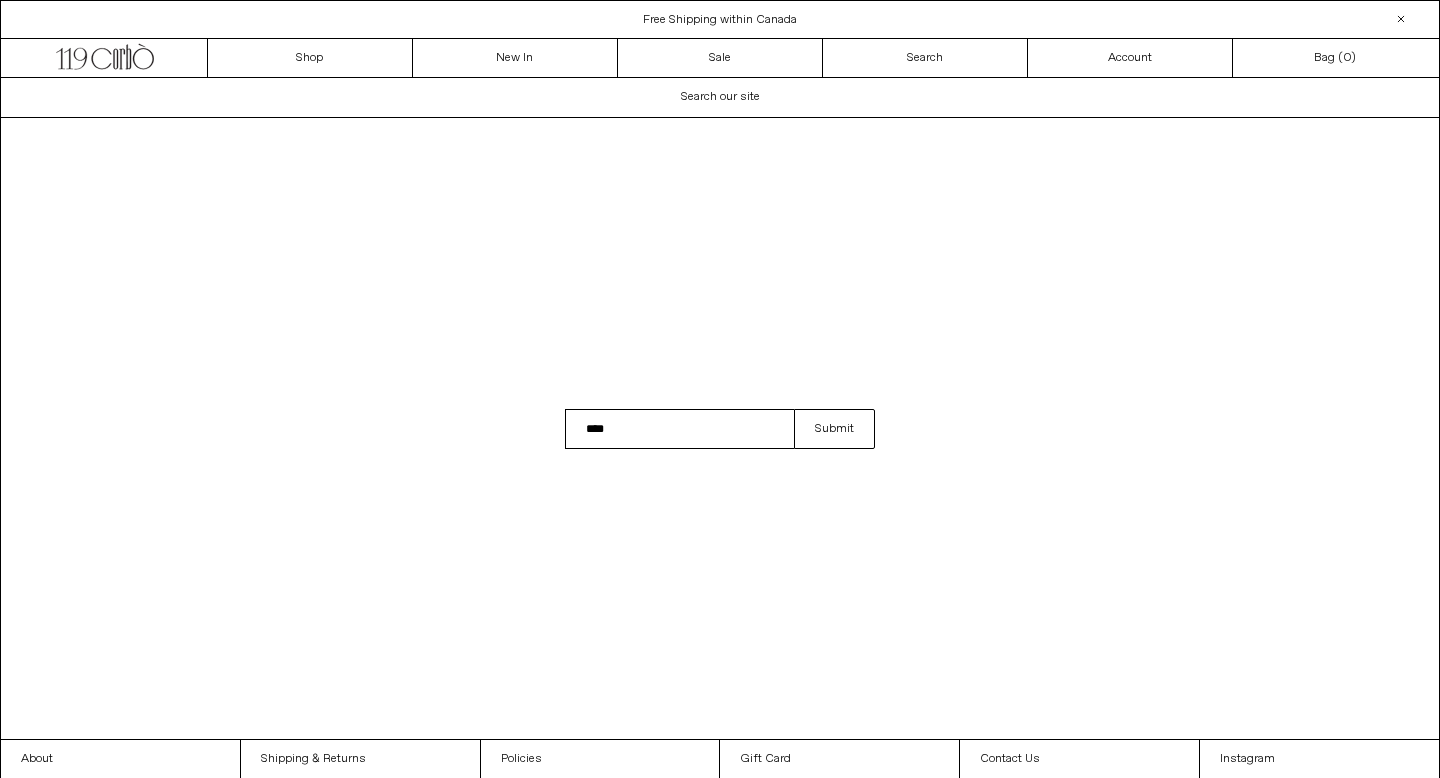 type on "****" 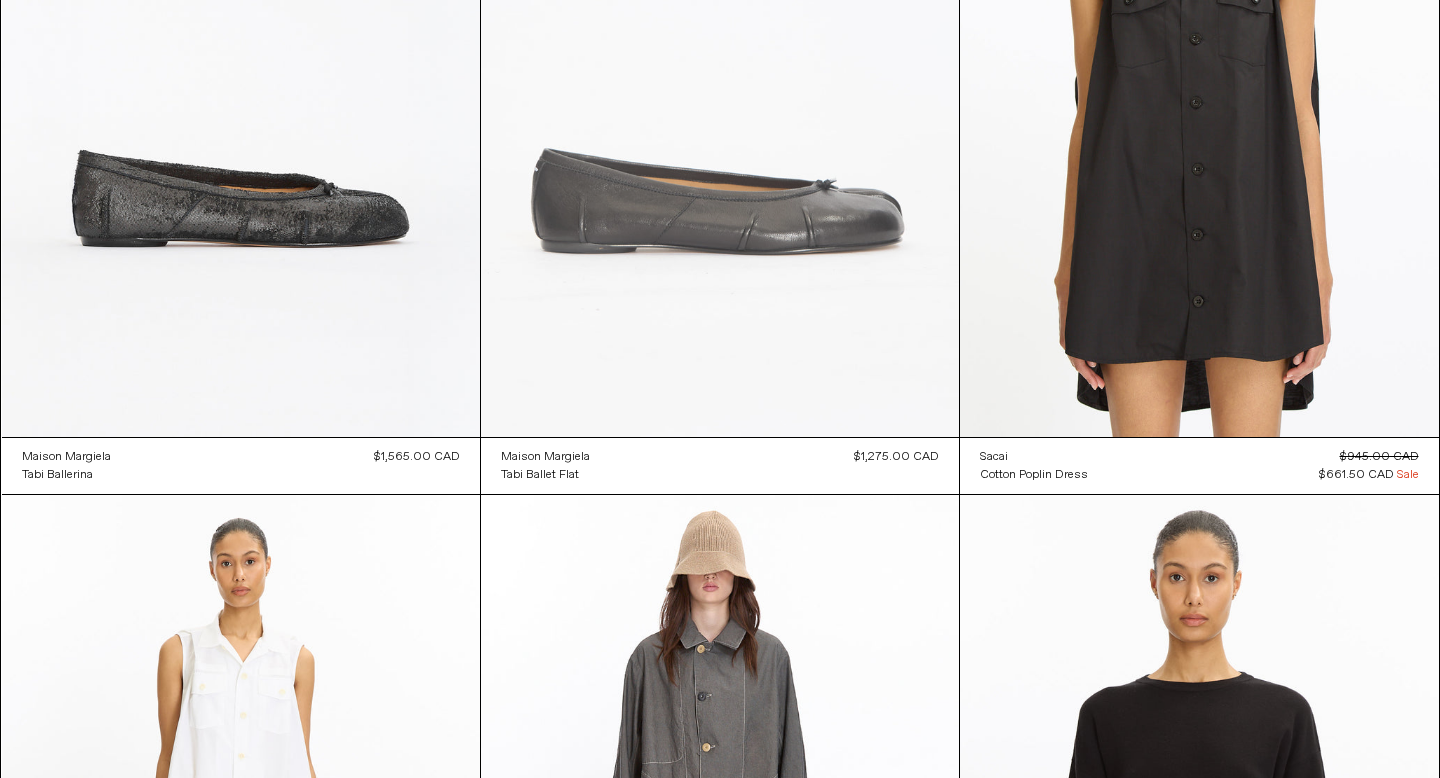 scroll, scrollTop: 0, scrollLeft: 0, axis: both 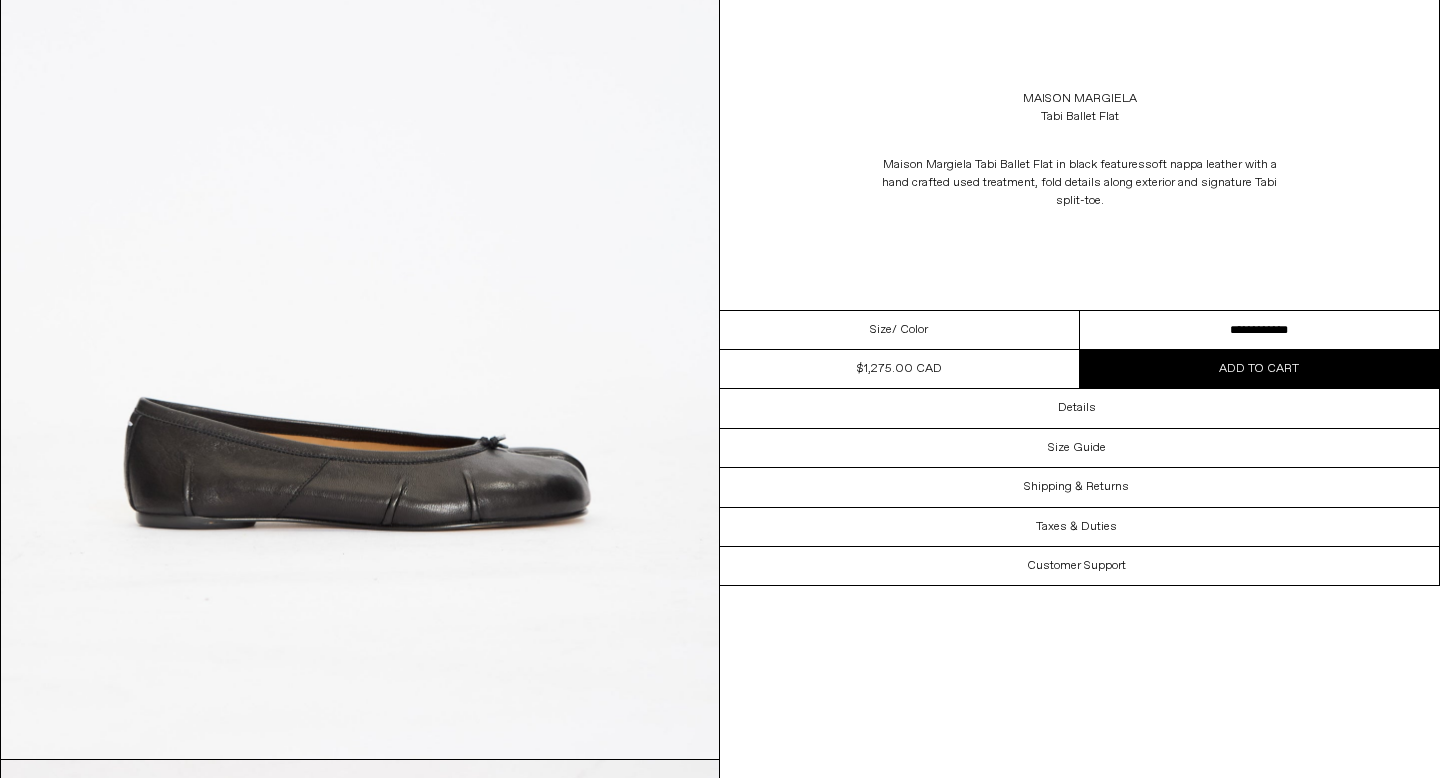 click on "**********" at bounding box center (1260, 330) 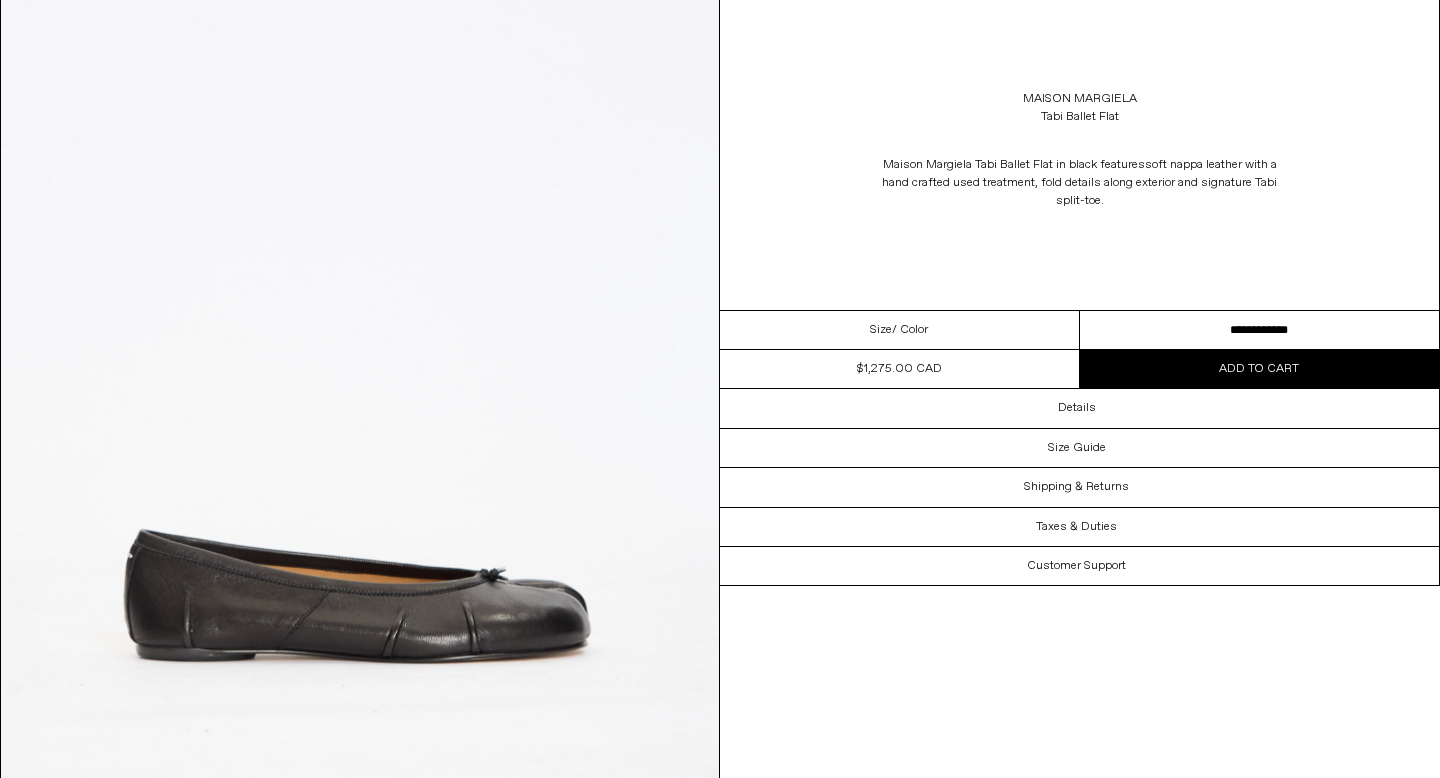 scroll, scrollTop: 181, scrollLeft: 0, axis: vertical 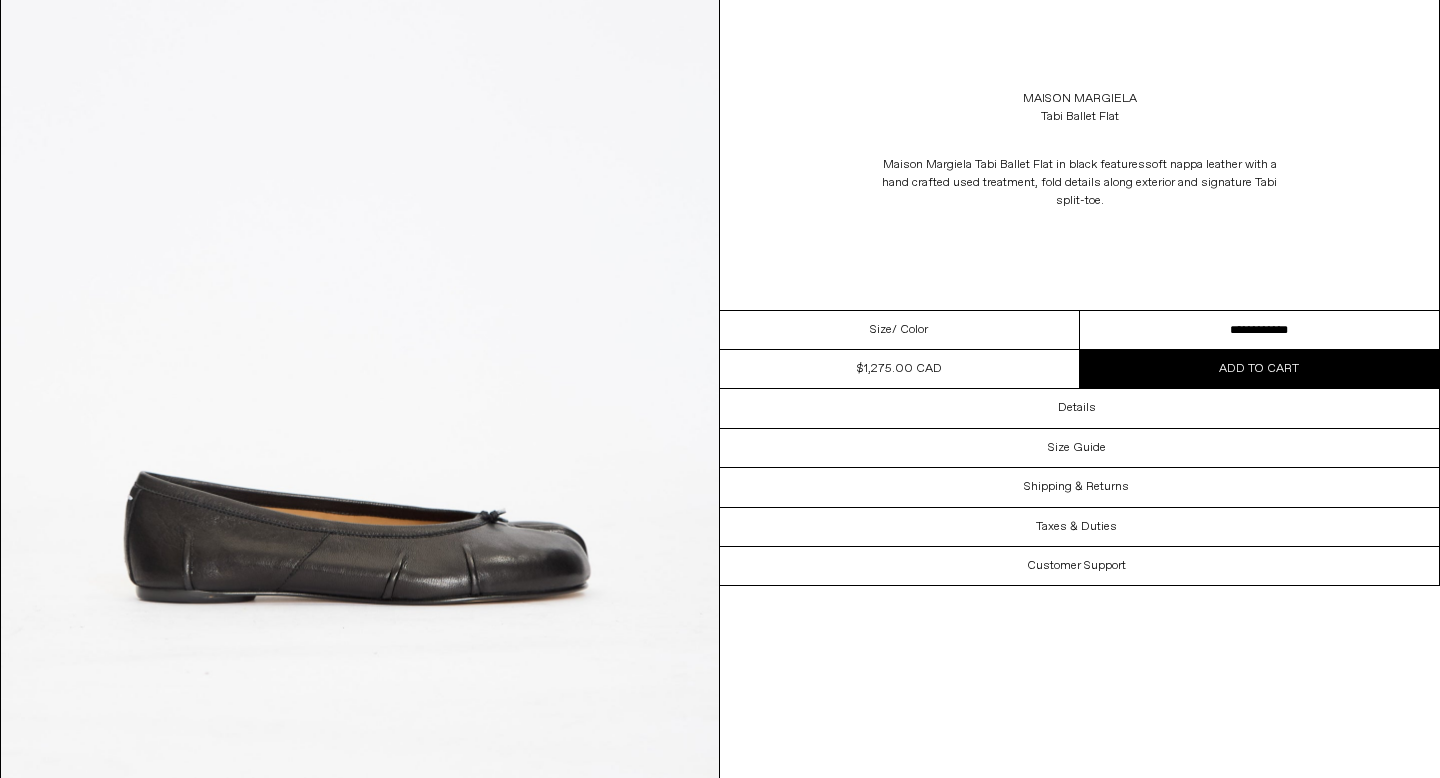click on "**********" at bounding box center (1260, 330) 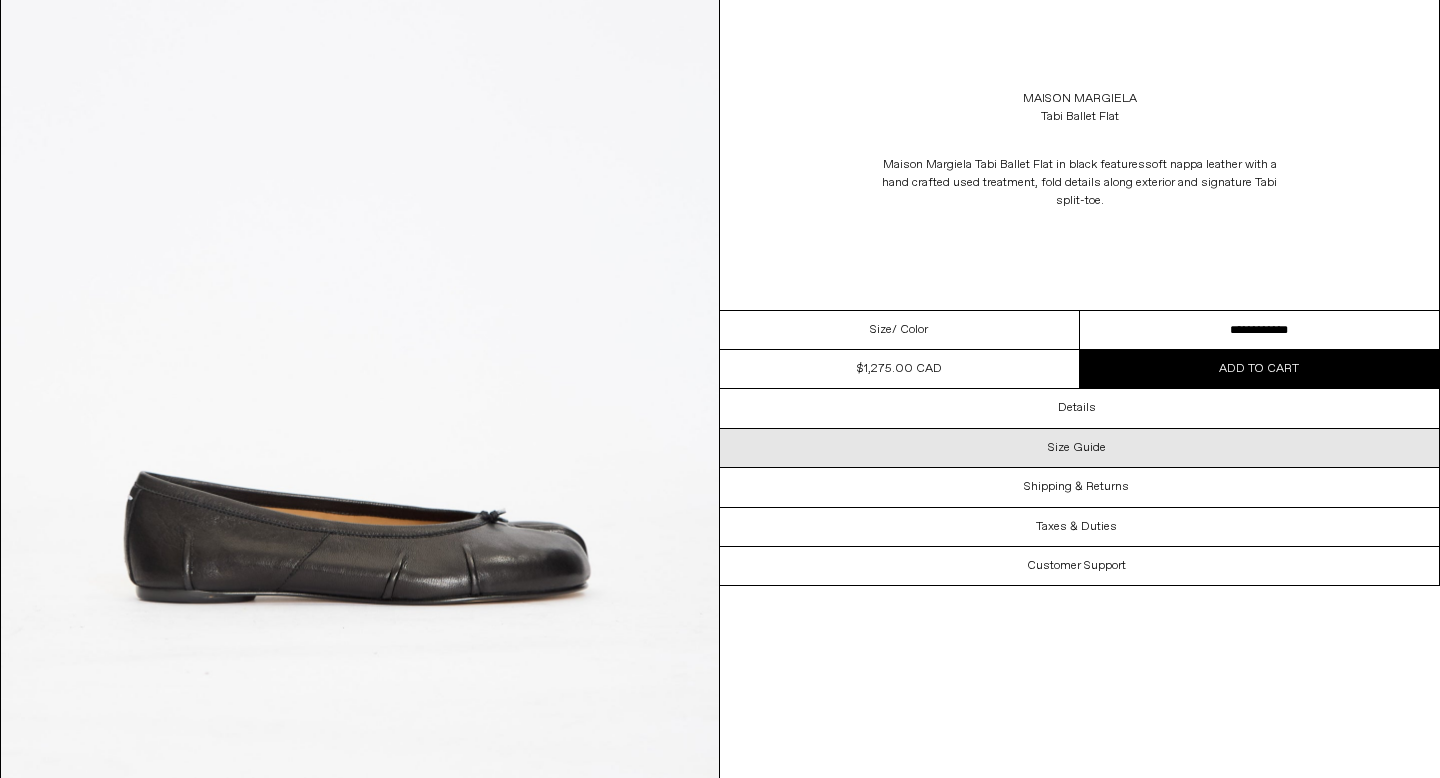 click on "Size Guide" at bounding box center (1079, 448) 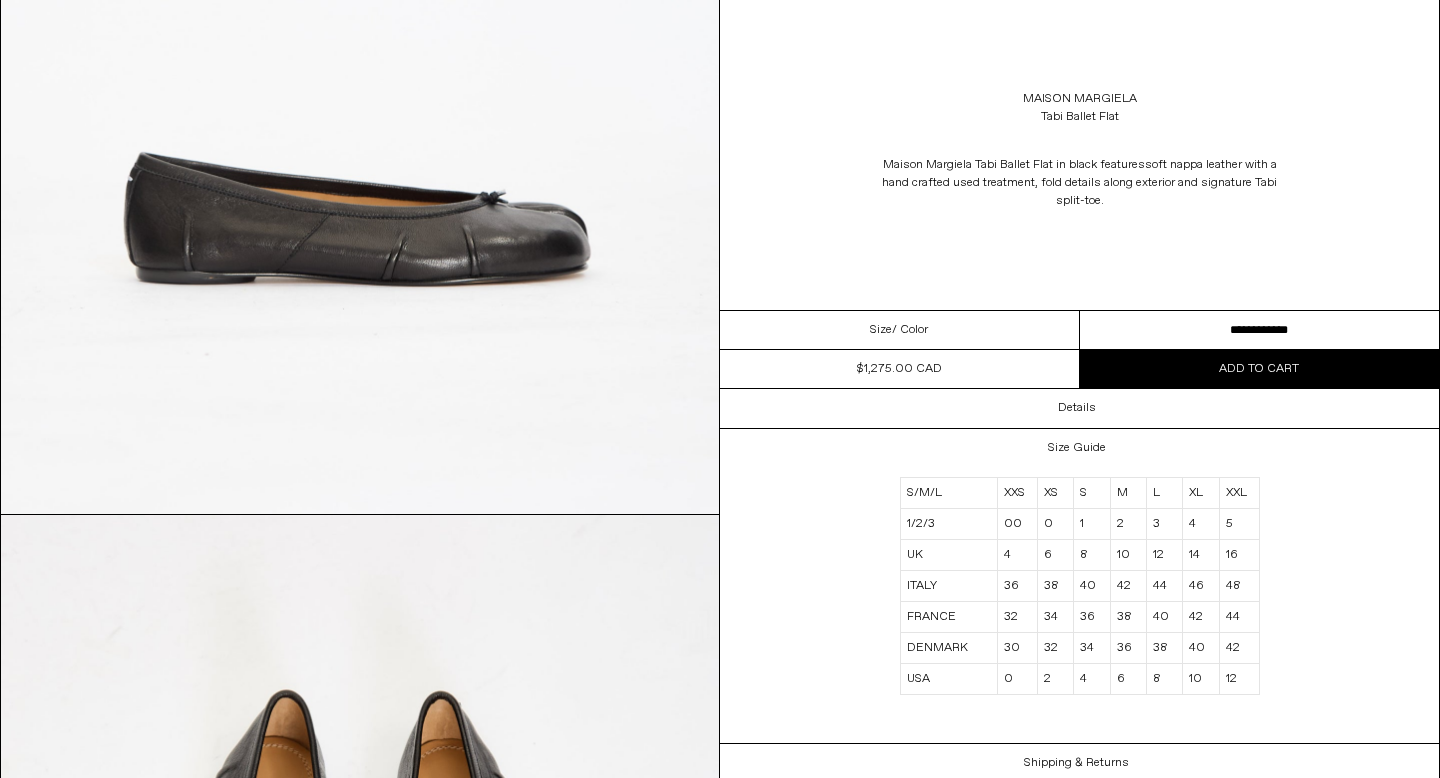 scroll, scrollTop: 497, scrollLeft: 0, axis: vertical 